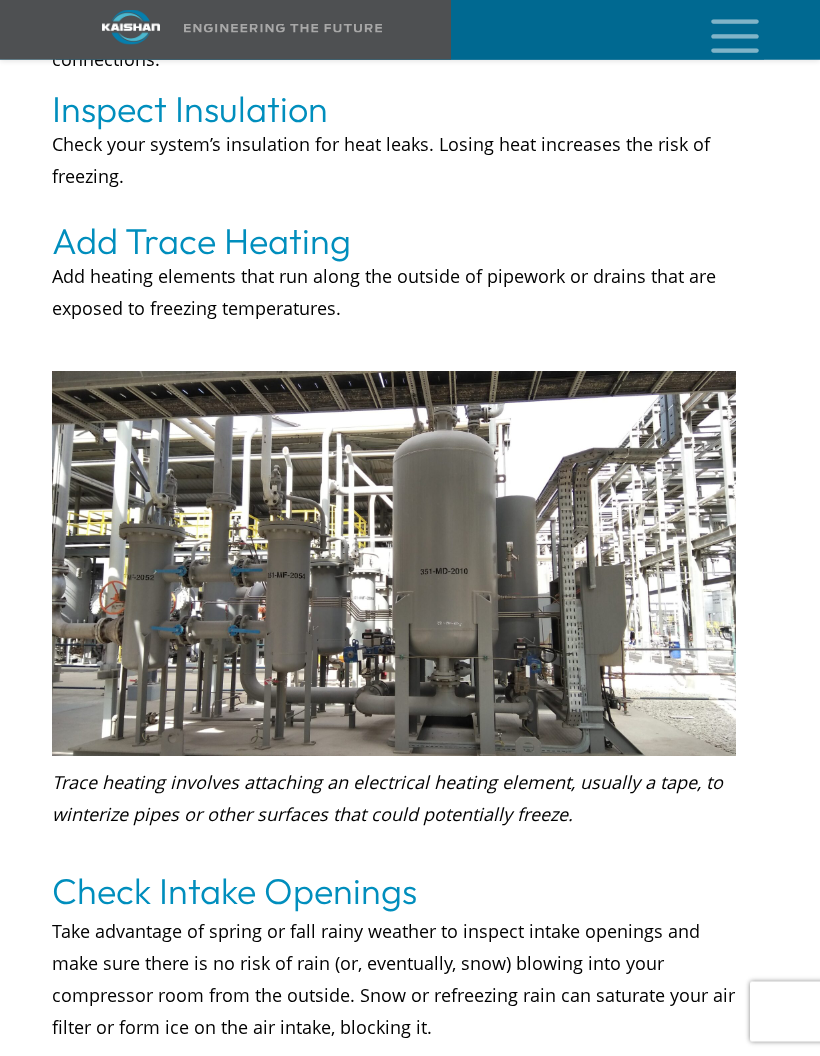 scroll, scrollTop: 2515, scrollLeft: 0, axis: vertical 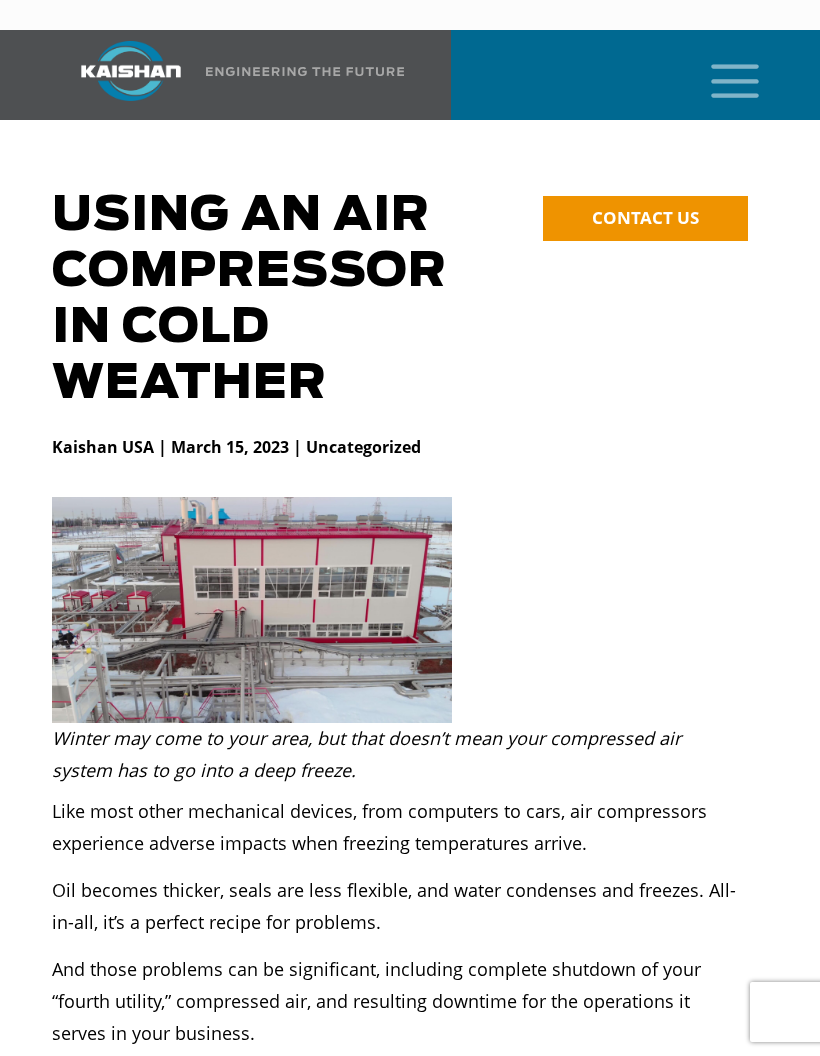 click at bounding box center [735, 79] 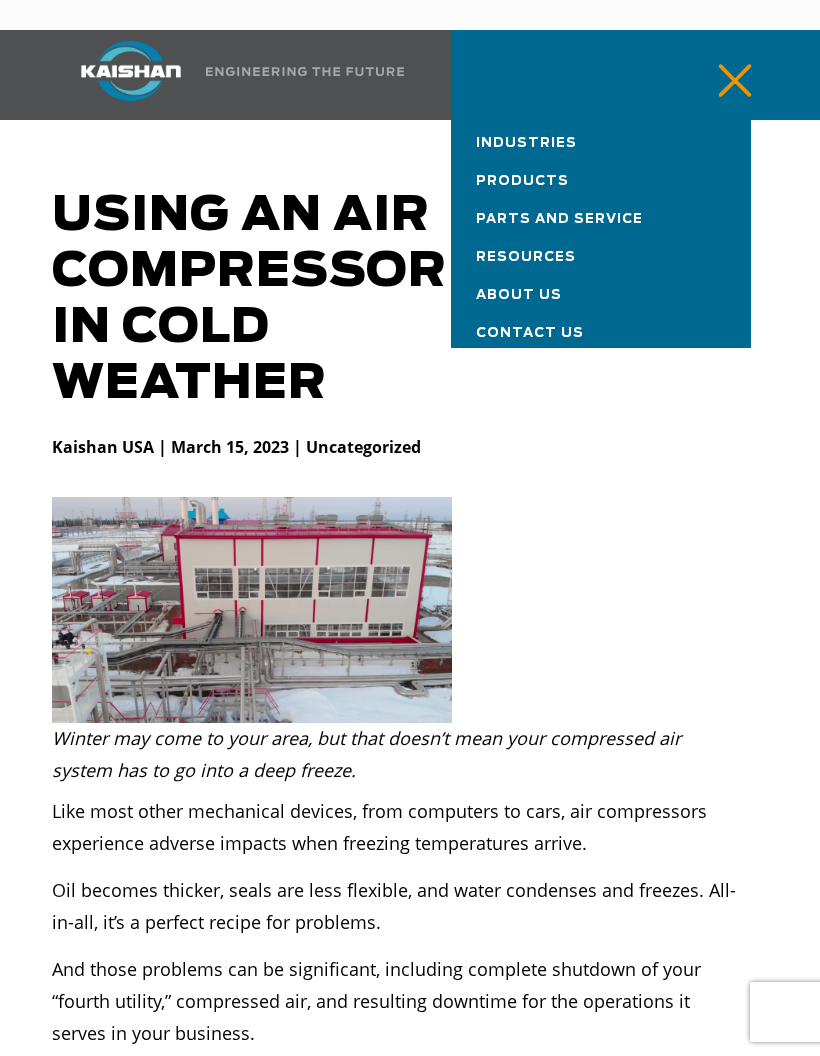 click on "Industries" at bounding box center (601, 139) 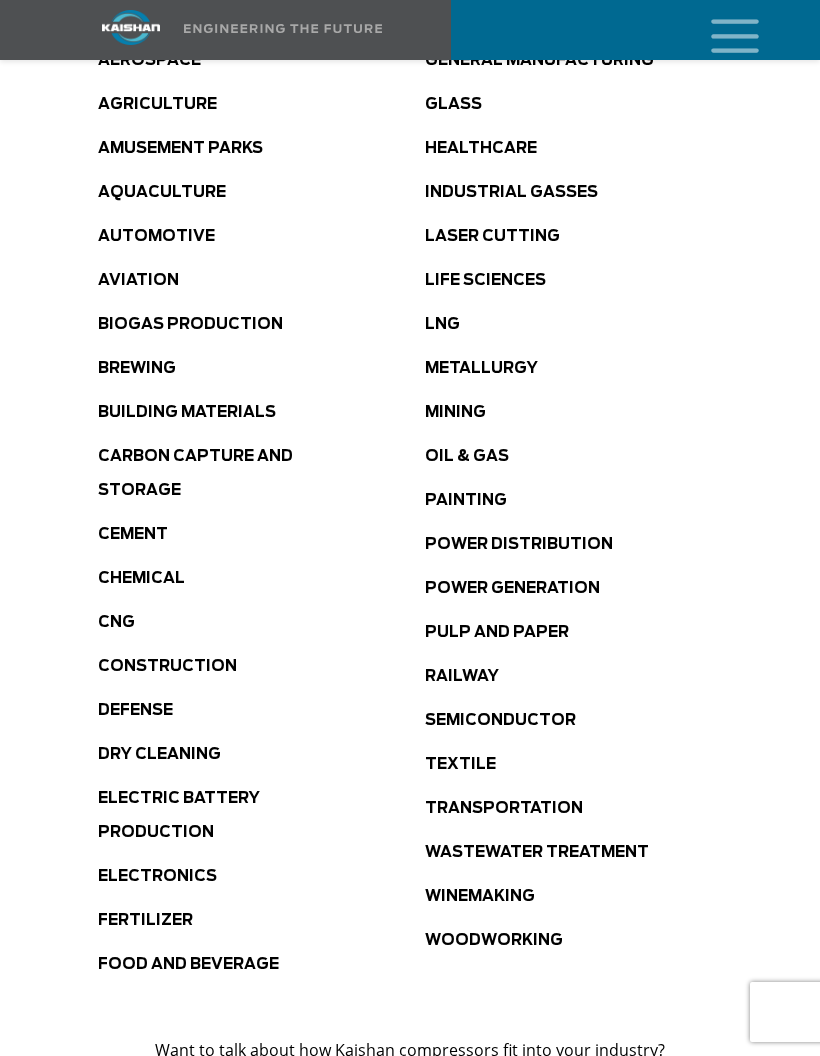 scroll, scrollTop: 1145, scrollLeft: 0, axis: vertical 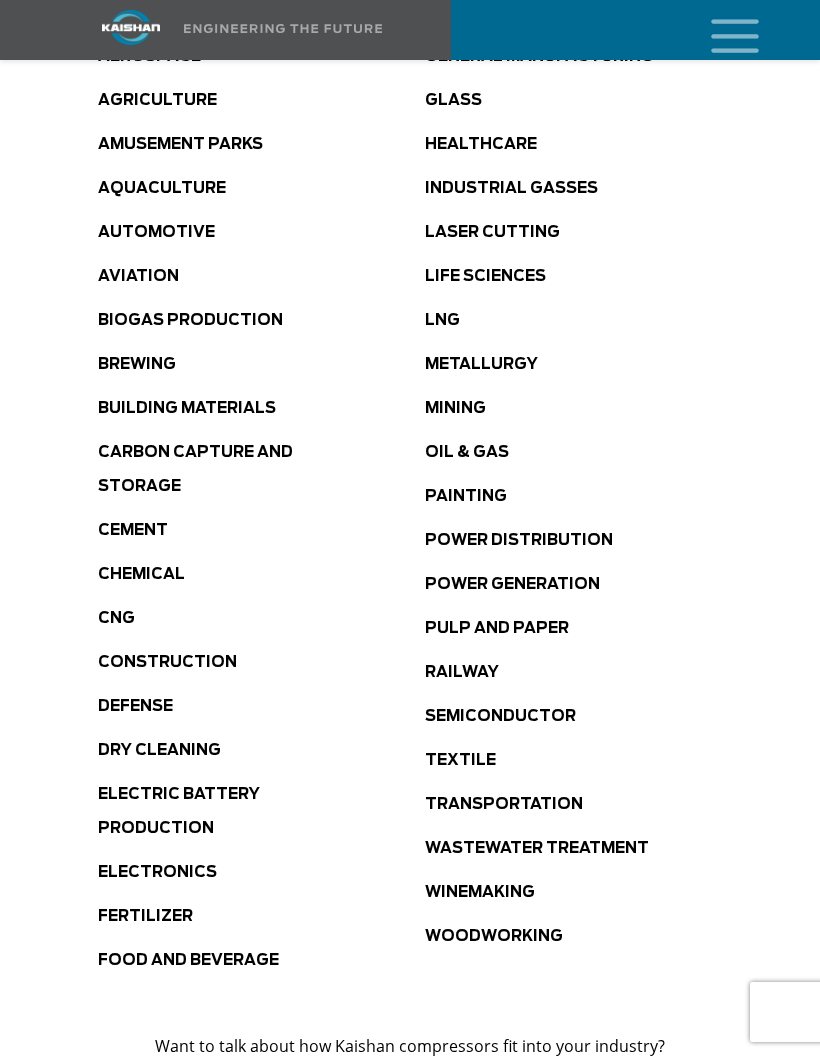 click on "Power Distribution" at bounding box center [519, 540] 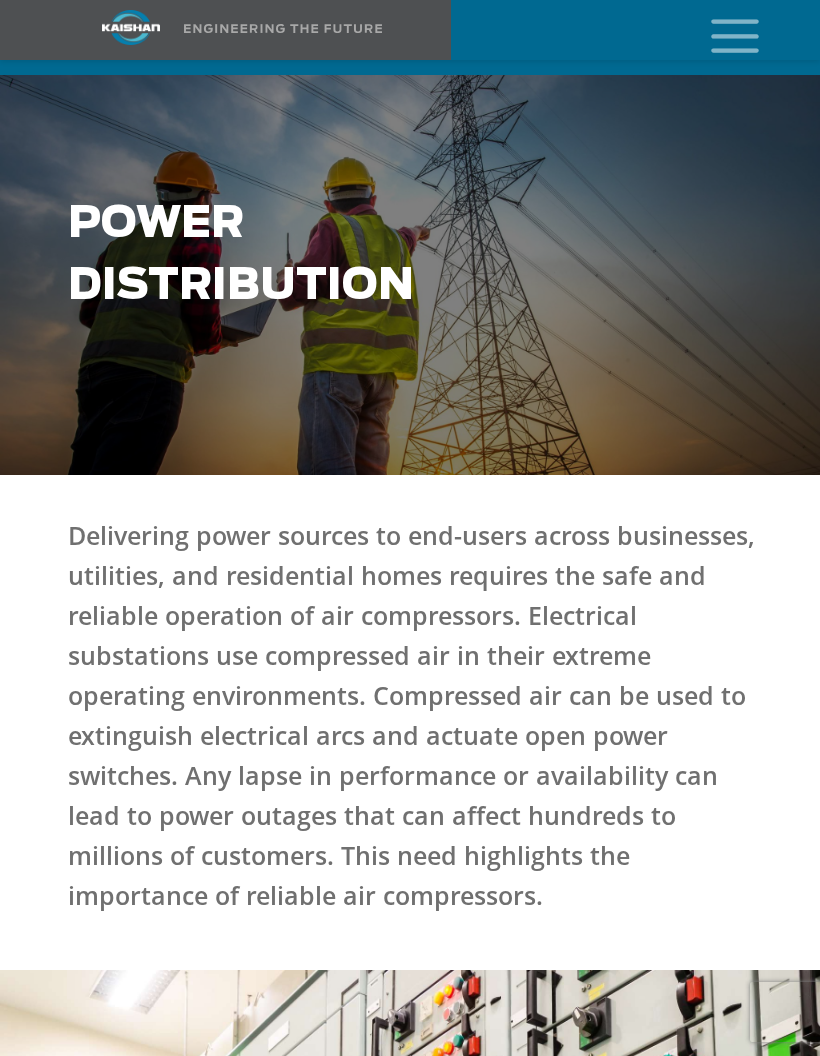 scroll, scrollTop: 0, scrollLeft: 0, axis: both 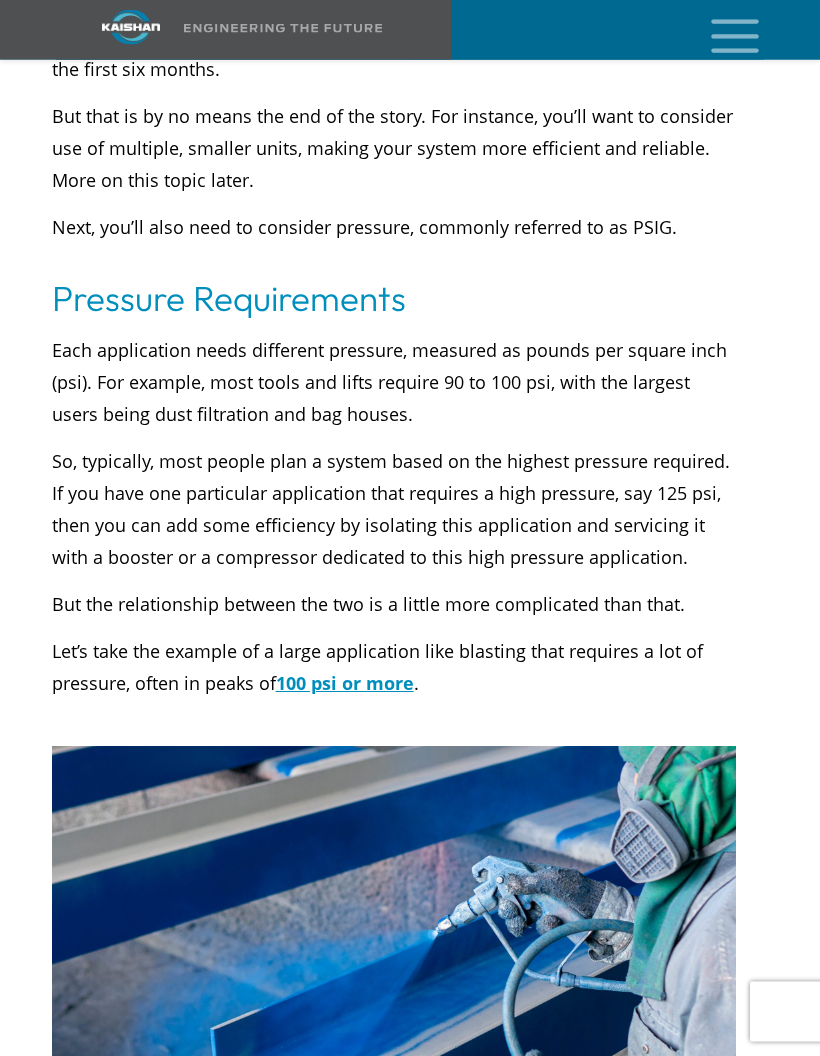click at bounding box center [735, 34] 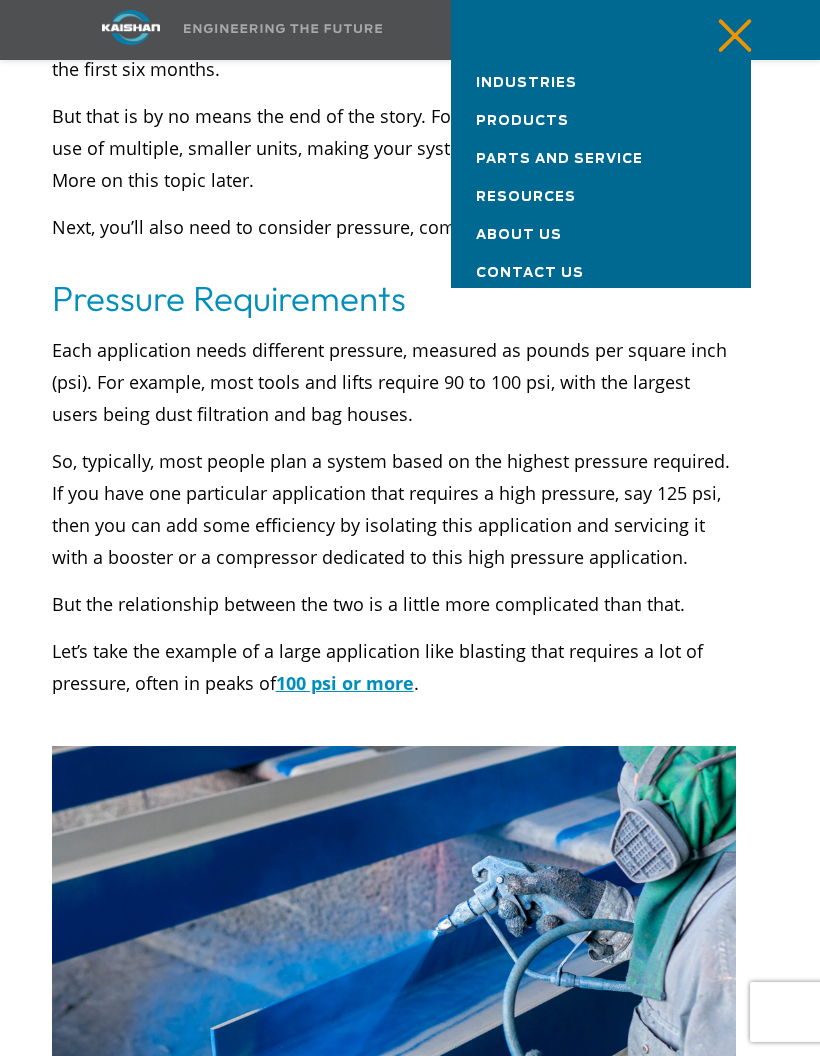 click on "Industries" at bounding box center (601, 79) 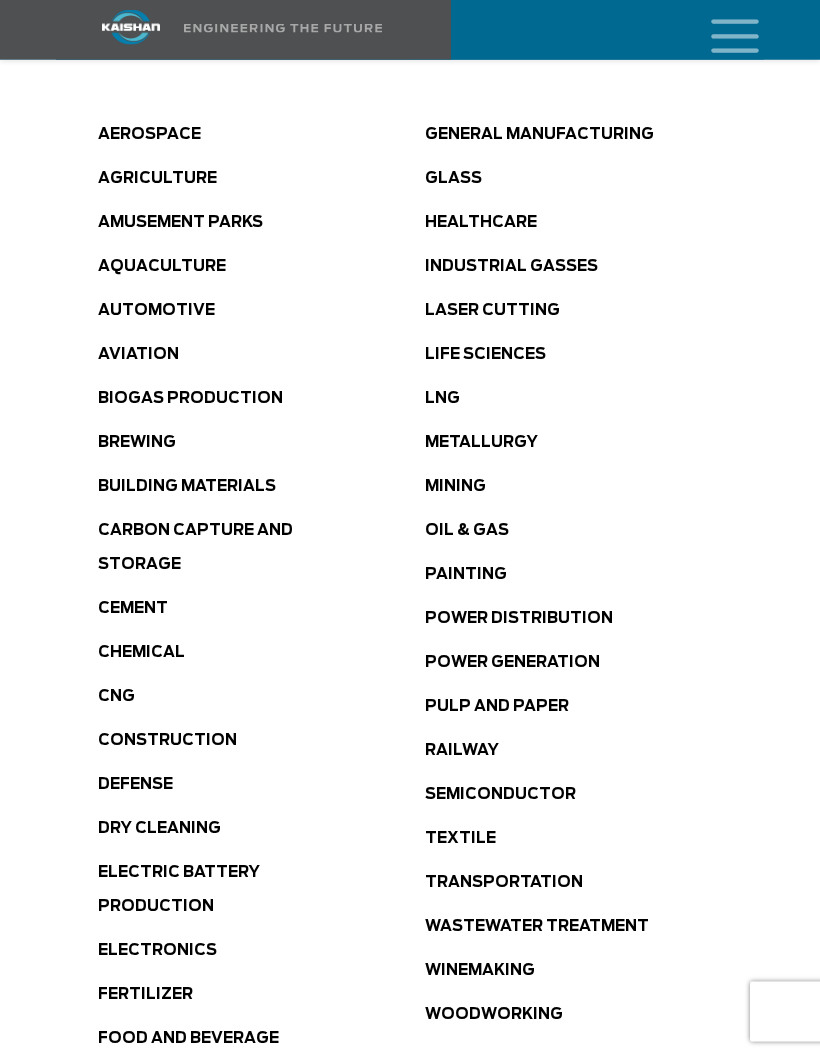 scroll, scrollTop: 1067, scrollLeft: 0, axis: vertical 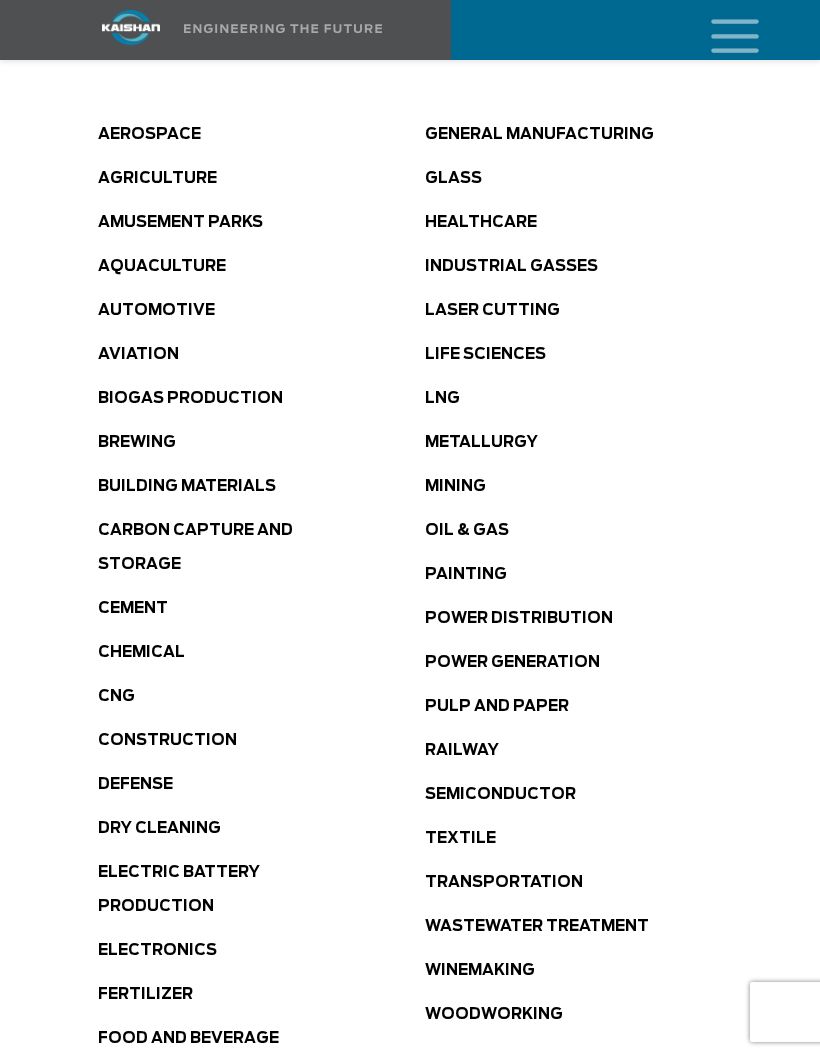 click on "Healthcare" at bounding box center [588, 221] 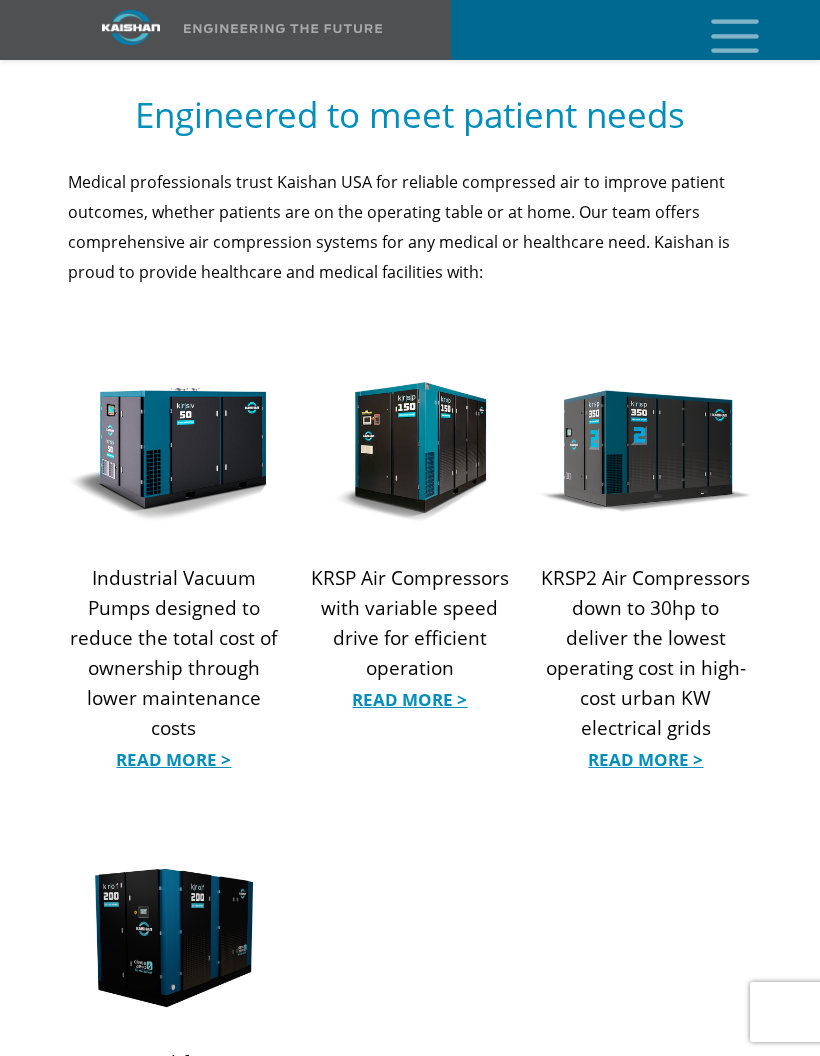 scroll, scrollTop: 2216, scrollLeft: 0, axis: vertical 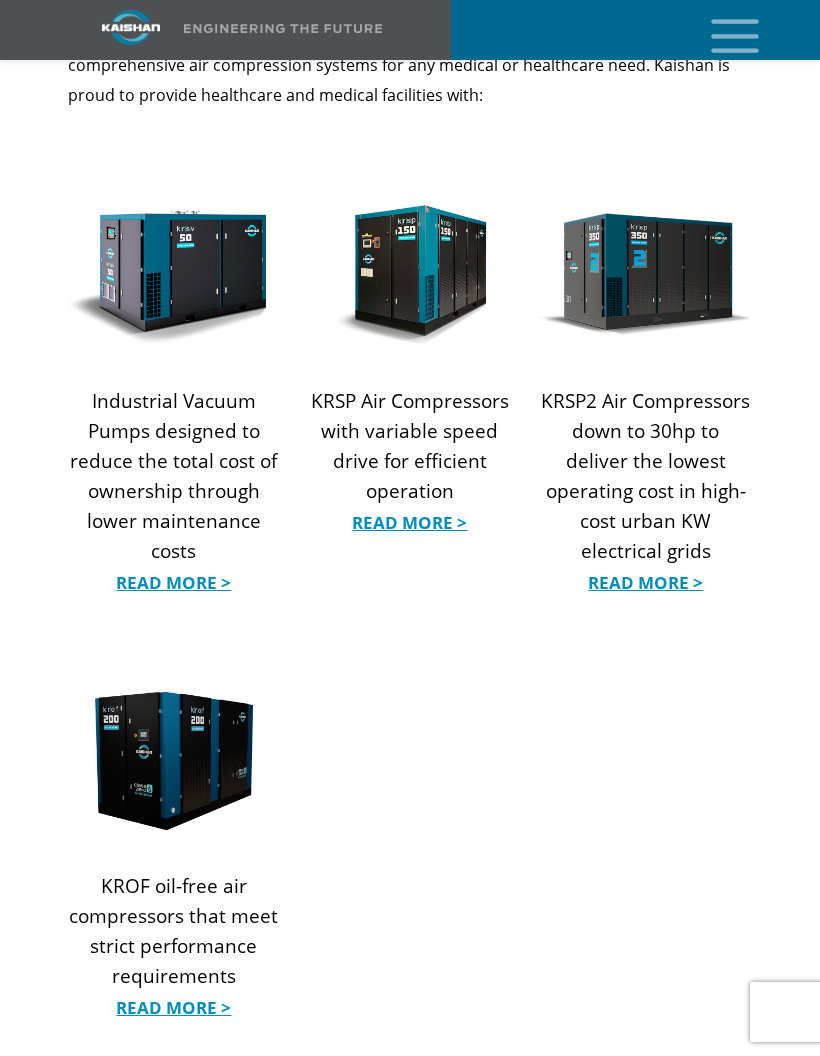 click on "Read More >" at bounding box center (174, 583) 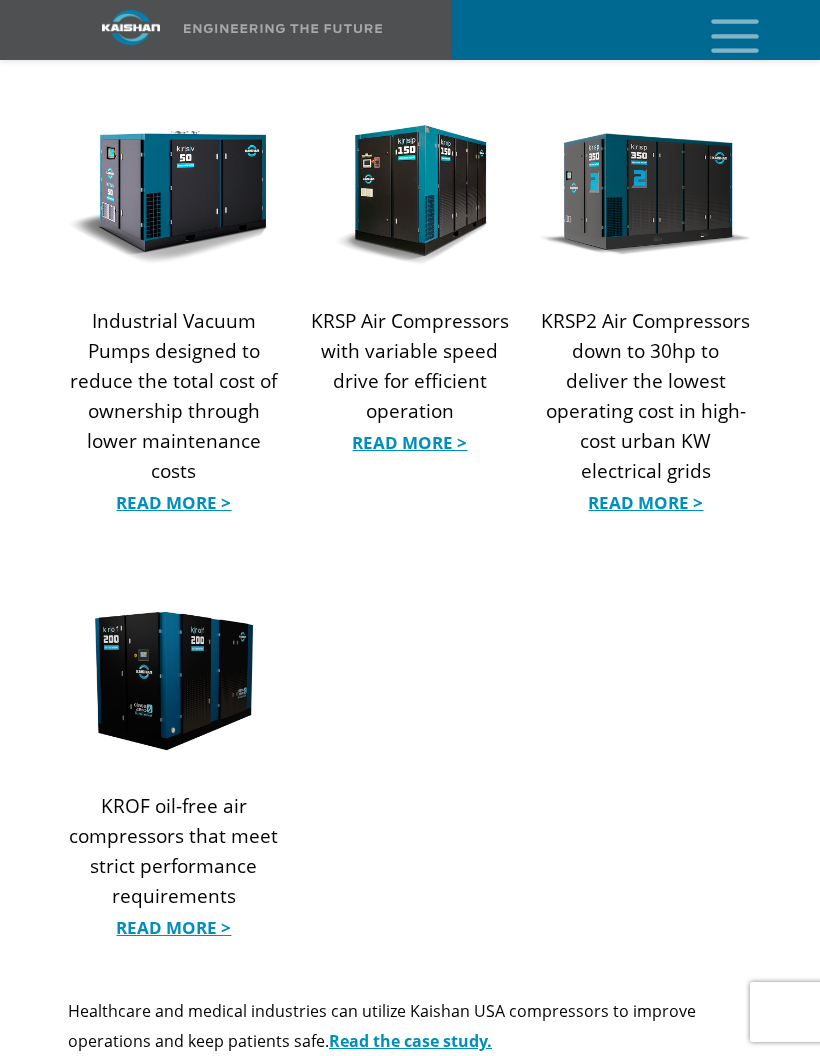 click at bounding box center (735, 34) 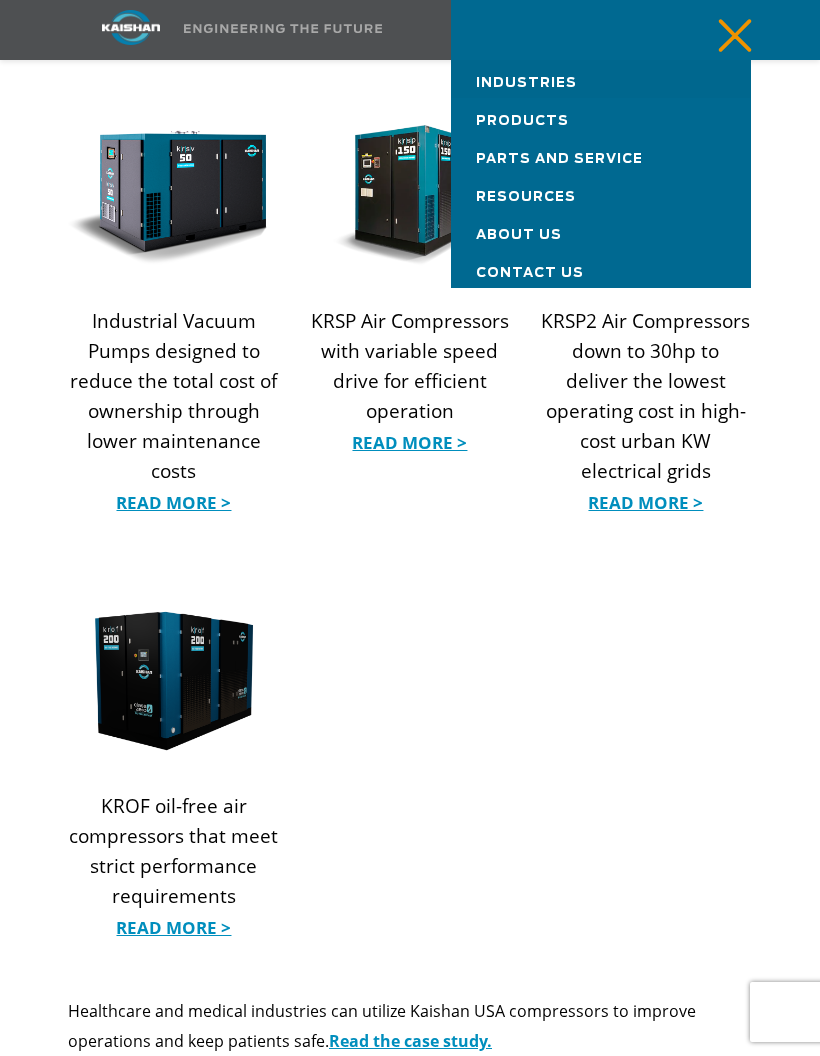 click on "Industries" at bounding box center (526, 83) 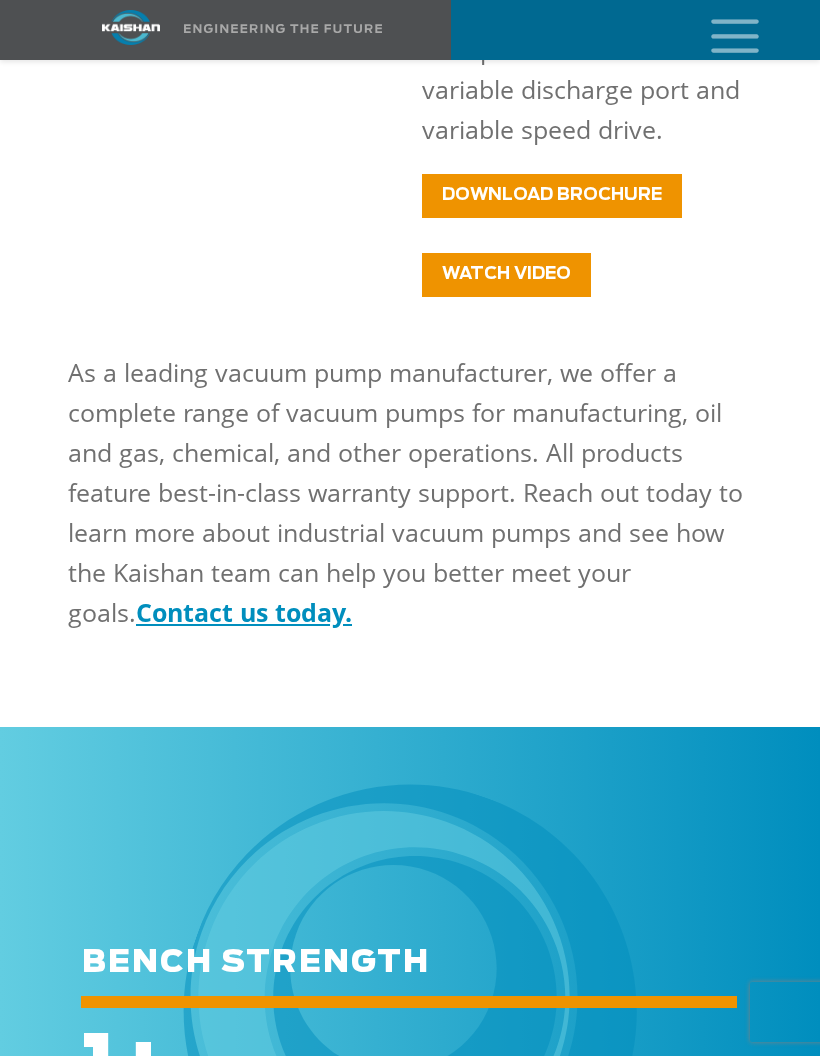 scroll, scrollTop: 4300, scrollLeft: 0, axis: vertical 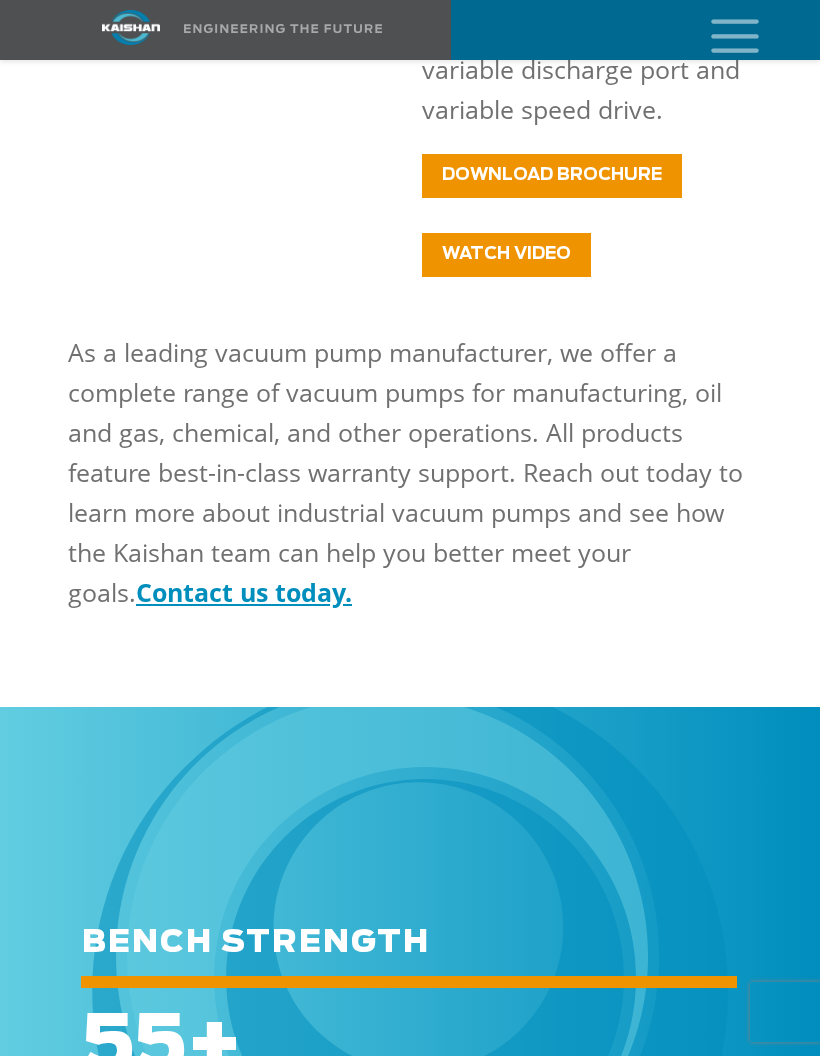 click on "WATCH VIDEO" at bounding box center (506, 253) 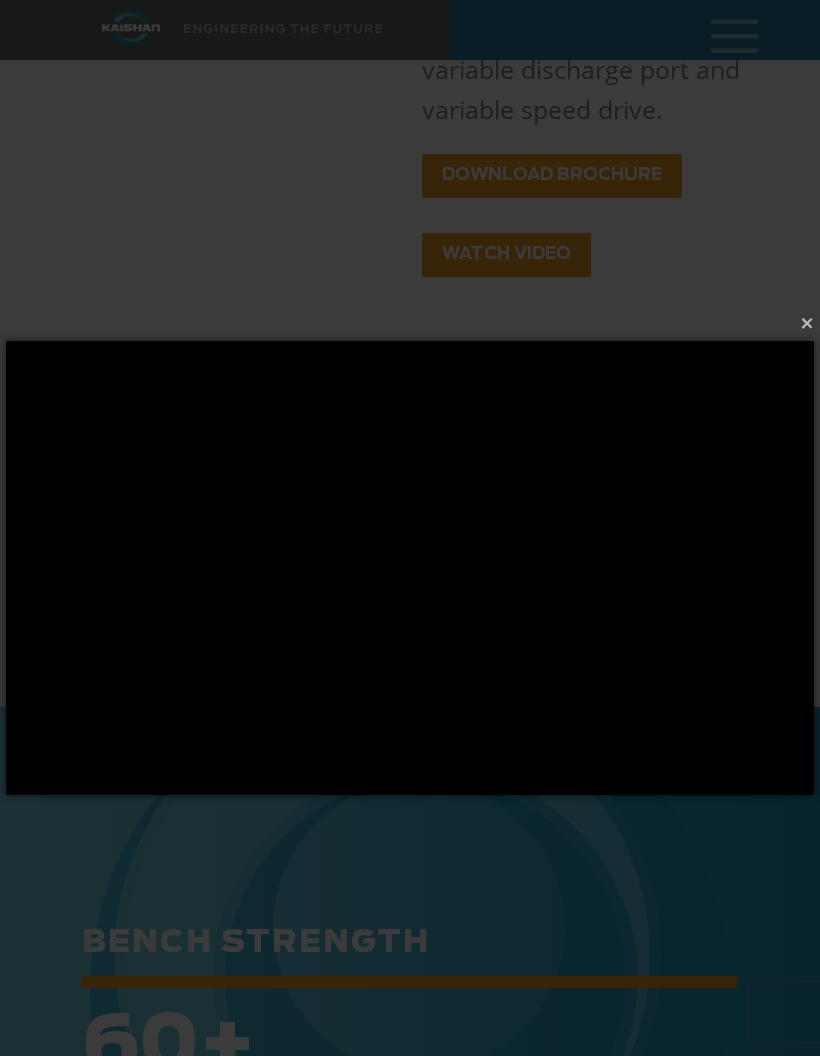 click on "×" at bounding box center [416, 323] 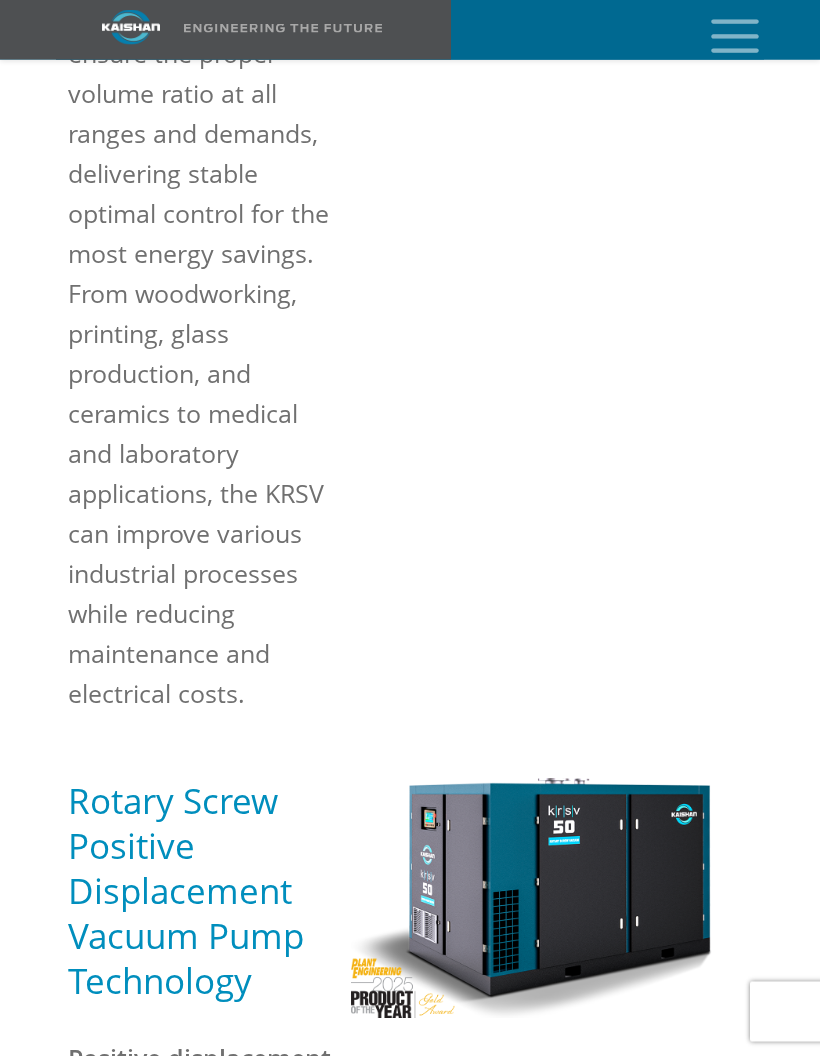 scroll, scrollTop: 1966, scrollLeft: 0, axis: vertical 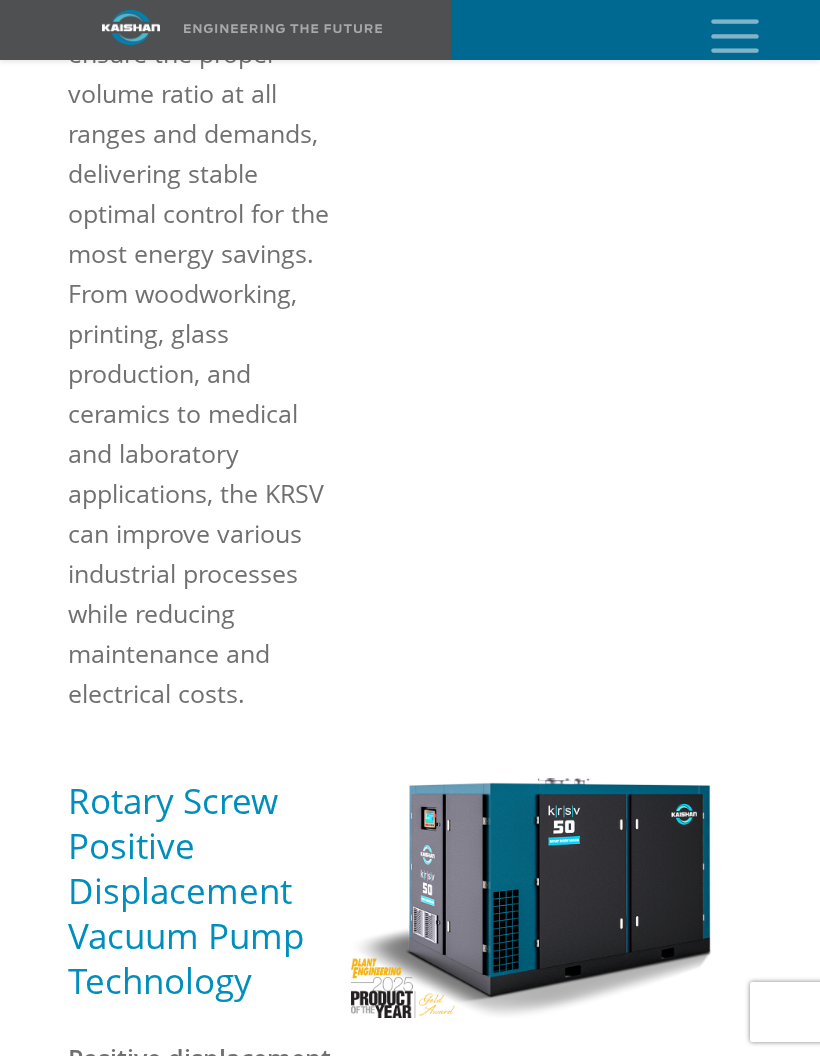 click at bounding box center (735, 34) 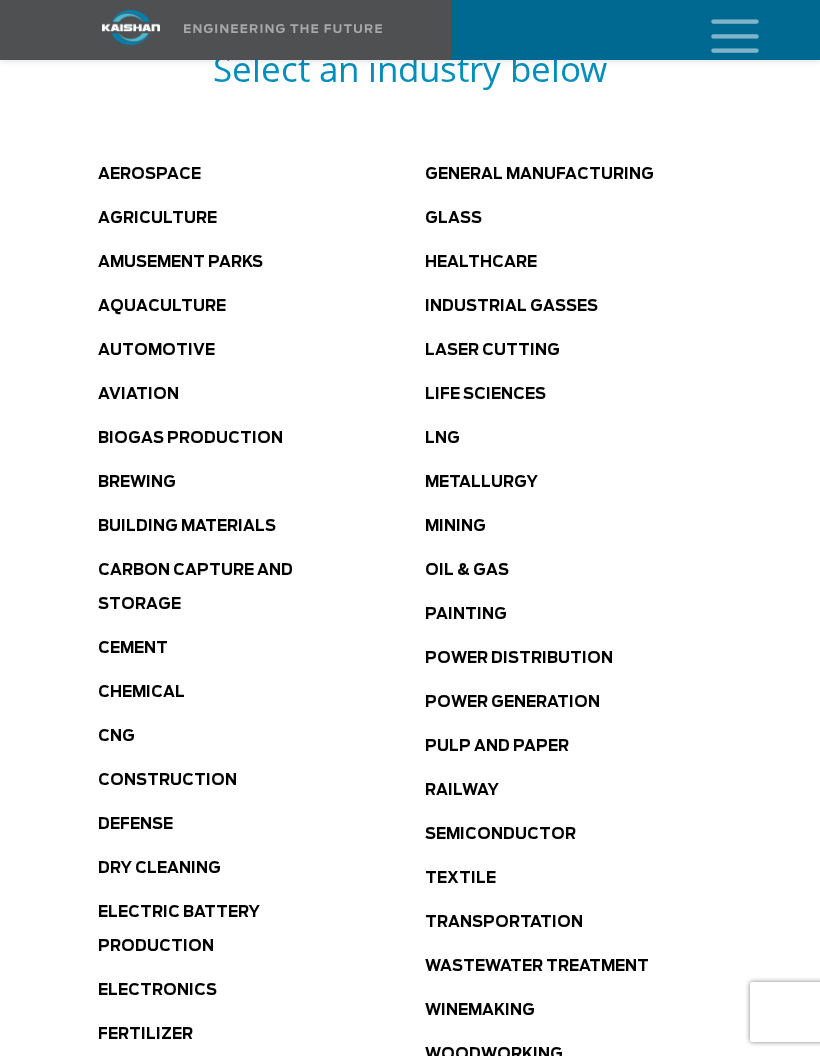 scroll, scrollTop: 992, scrollLeft: 0, axis: vertical 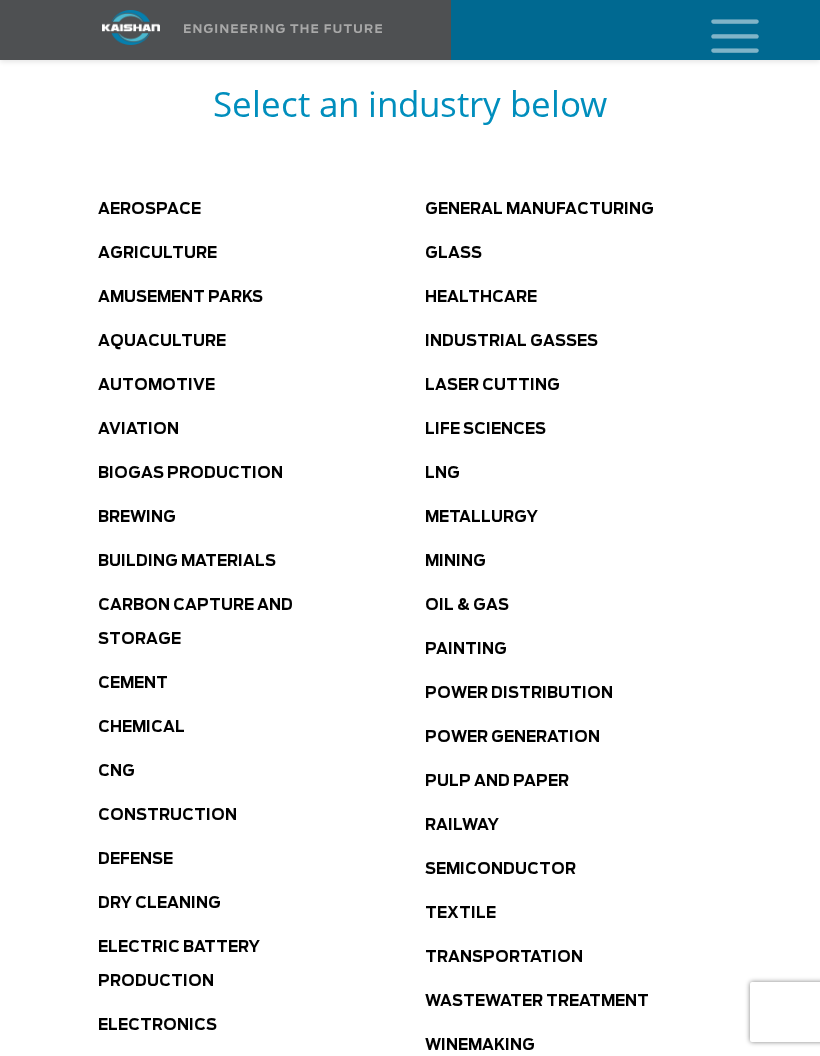 click on "Aviation" at bounding box center (261, 428) 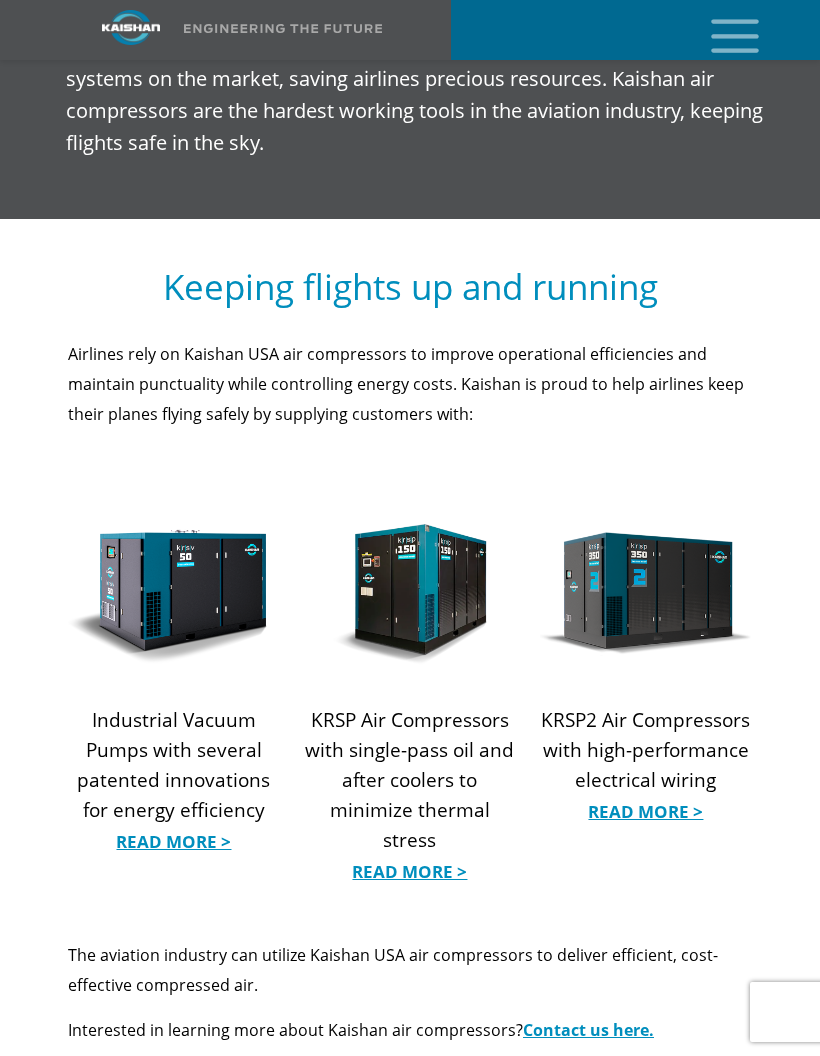 scroll, scrollTop: 1995, scrollLeft: 0, axis: vertical 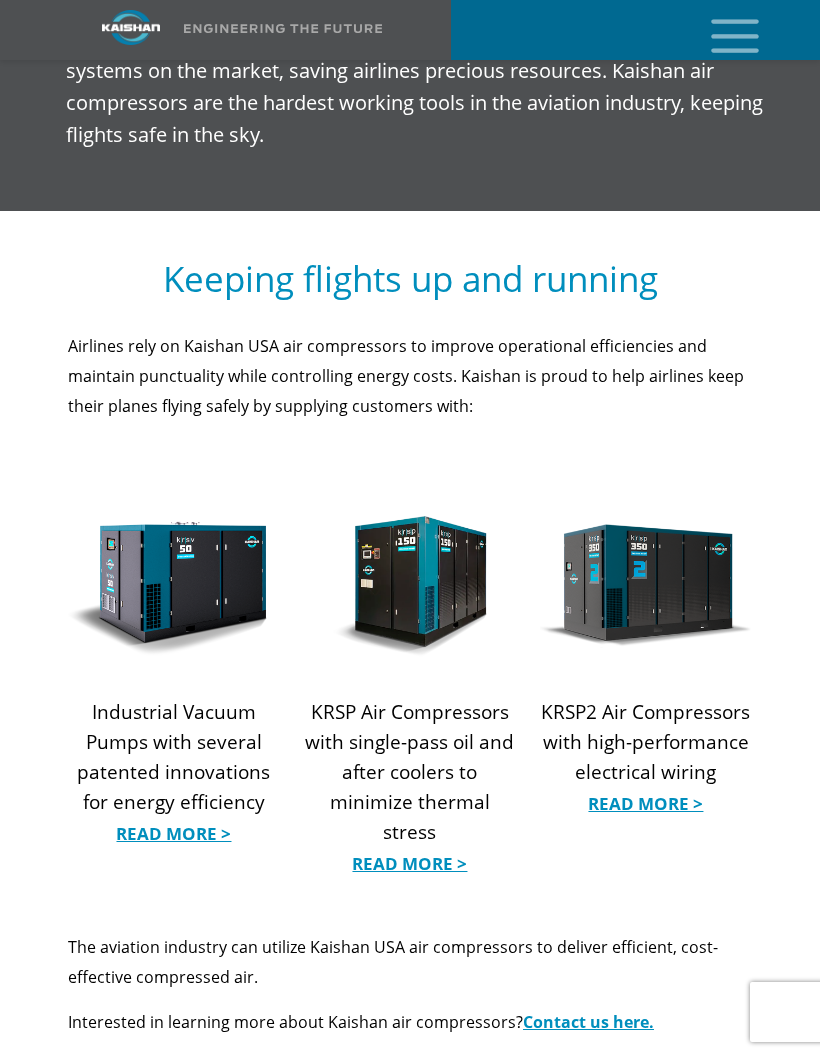 click on "Read More >" at bounding box center (410, 864) 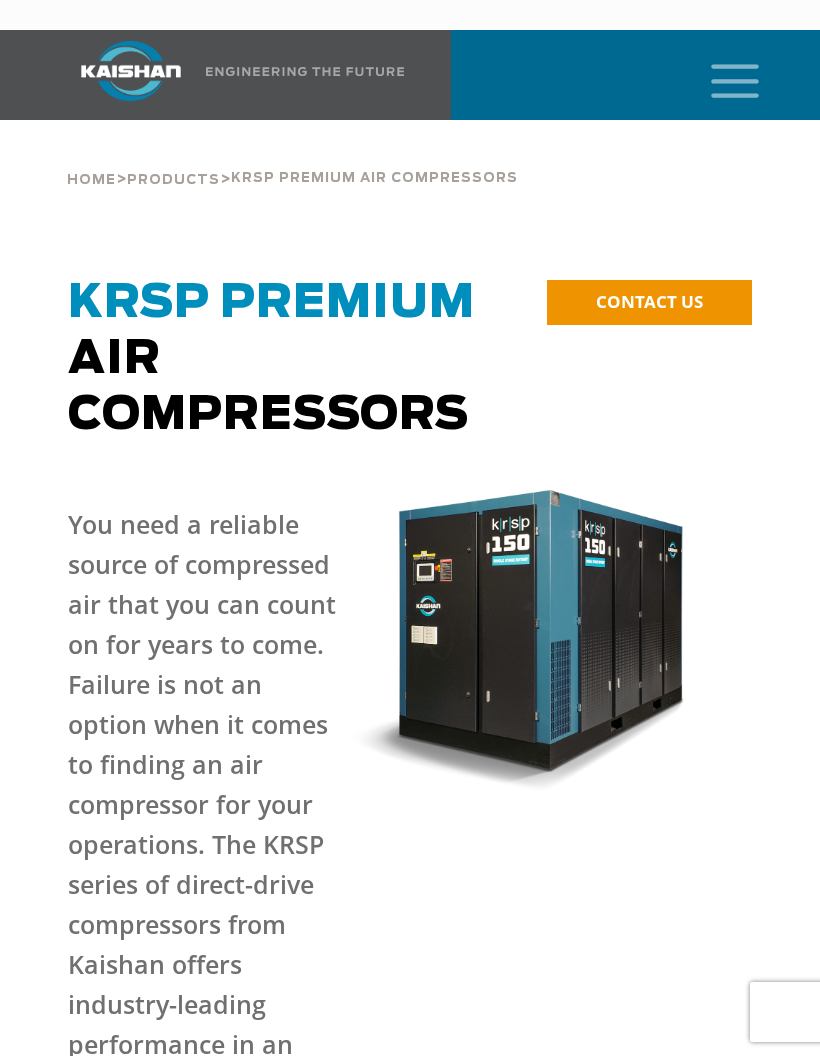 scroll, scrollTop: 0, scrollLeft: 0, axis: both 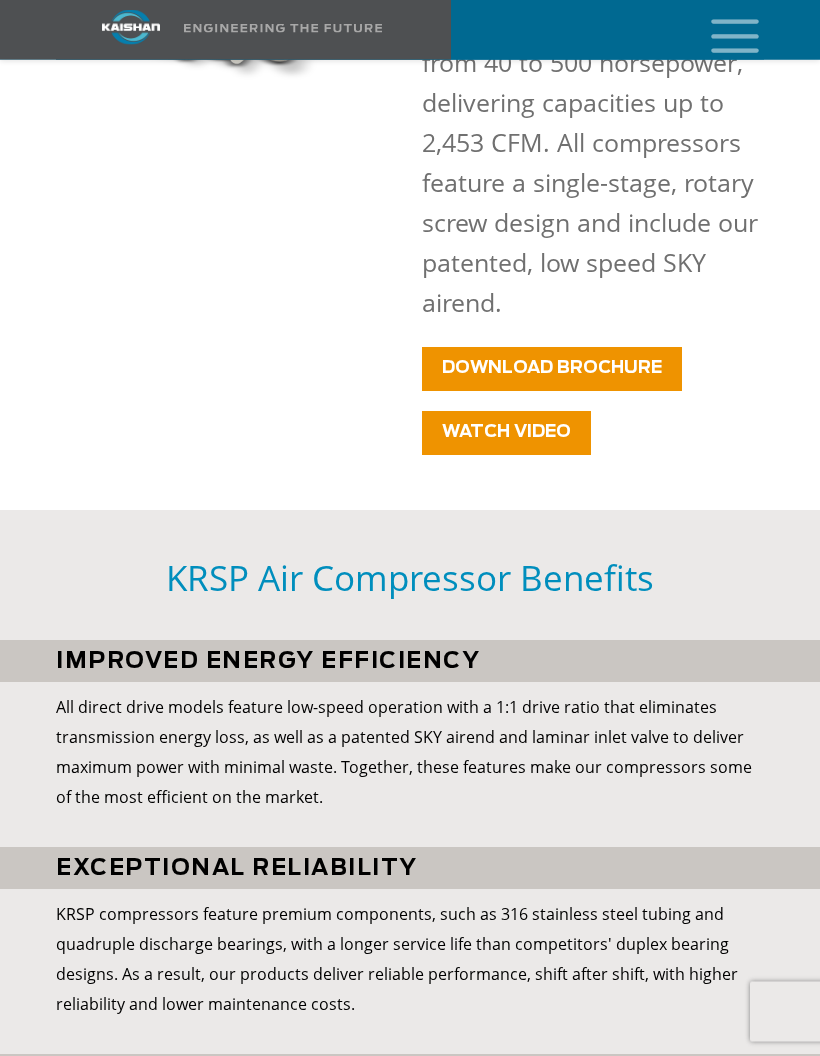 click on "WATCH VIDEO" at bounding box center [506, 432] 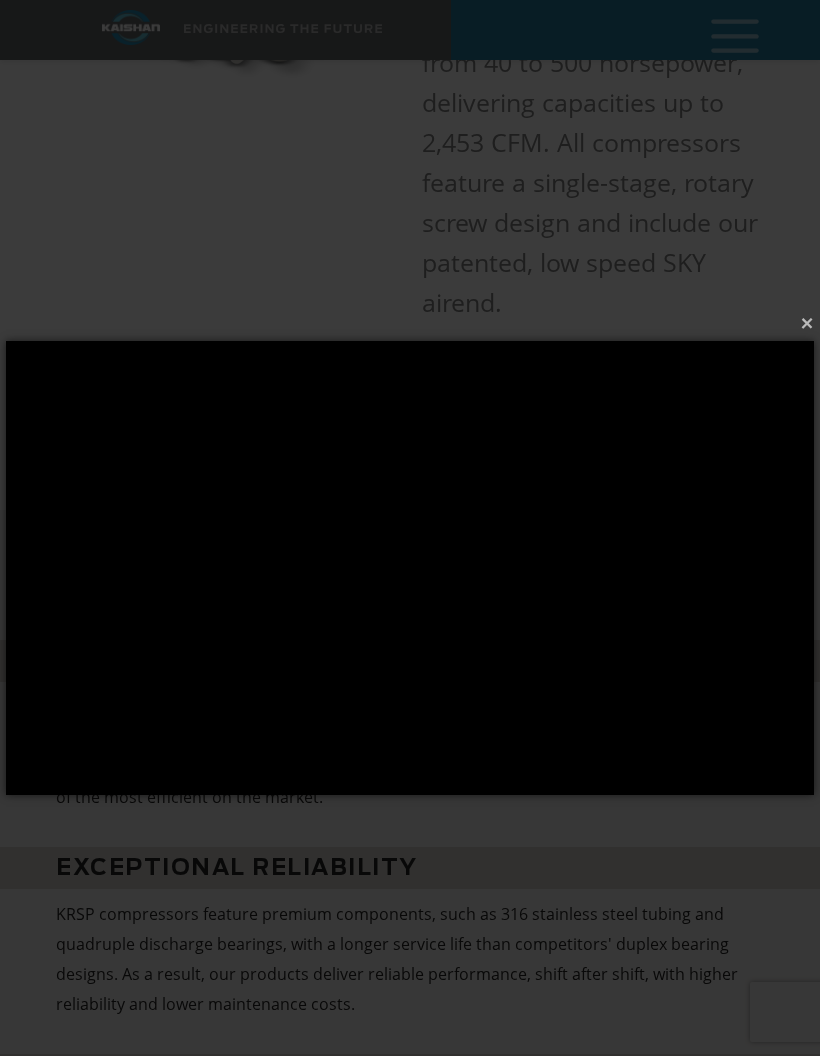 click on "×" at bounding box center [416, 323] 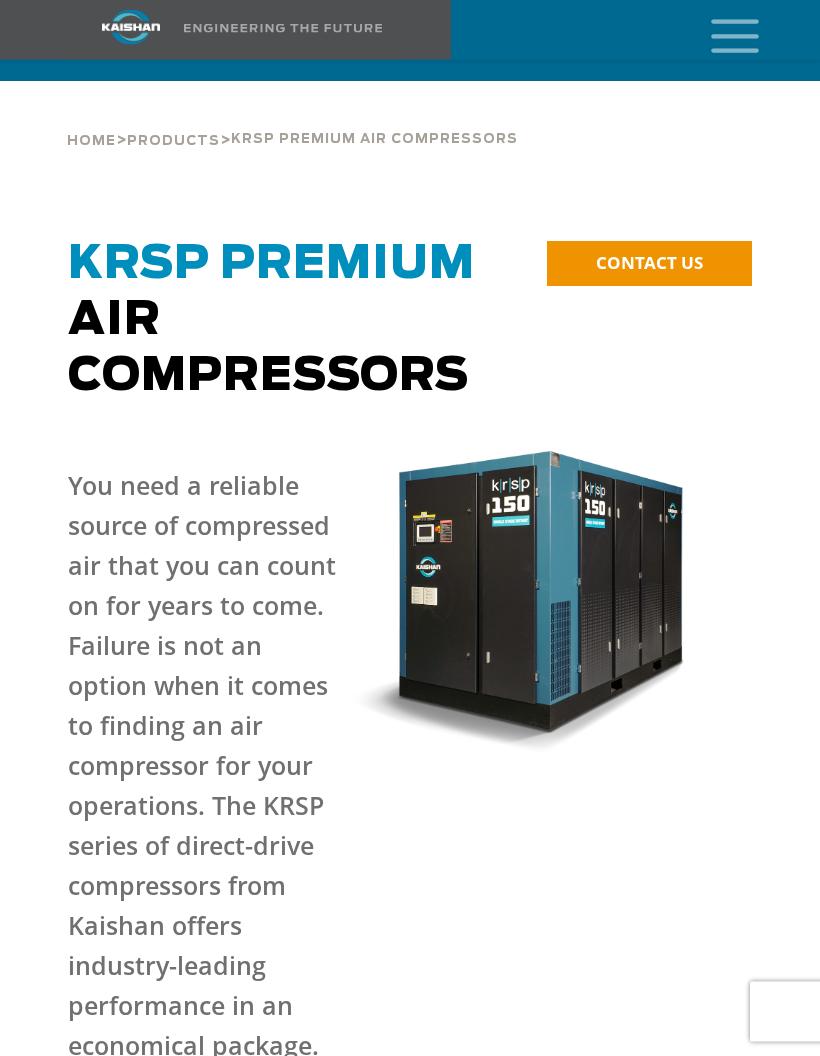 scroll, scrollTop: 0, scrollLeft: 0, axis: both 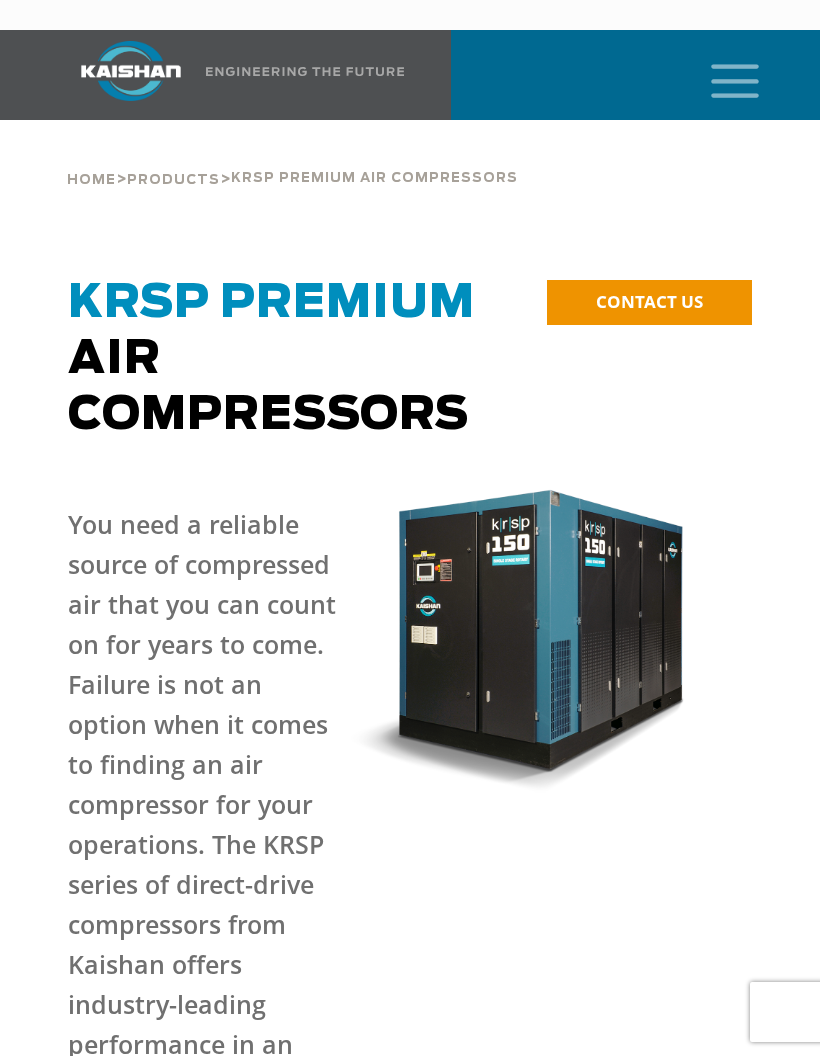 click at bounding box center [735, 79] 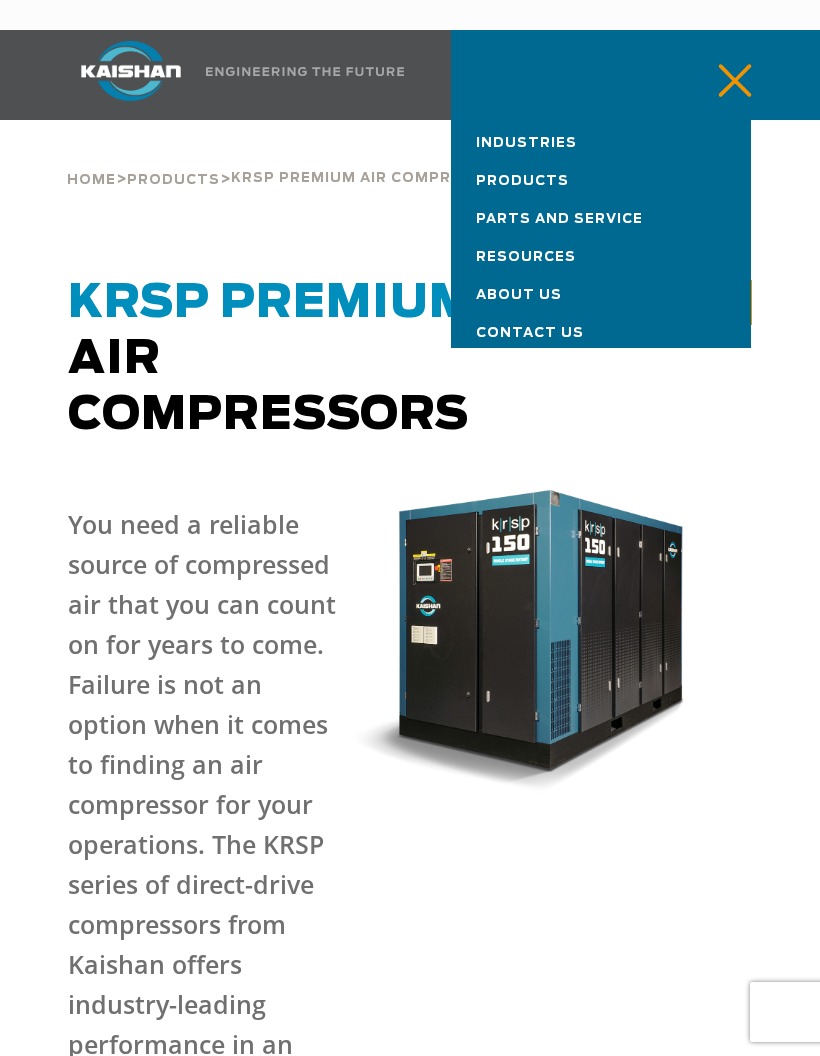 click on "Parts and Service" at bounding box center (559, 219) 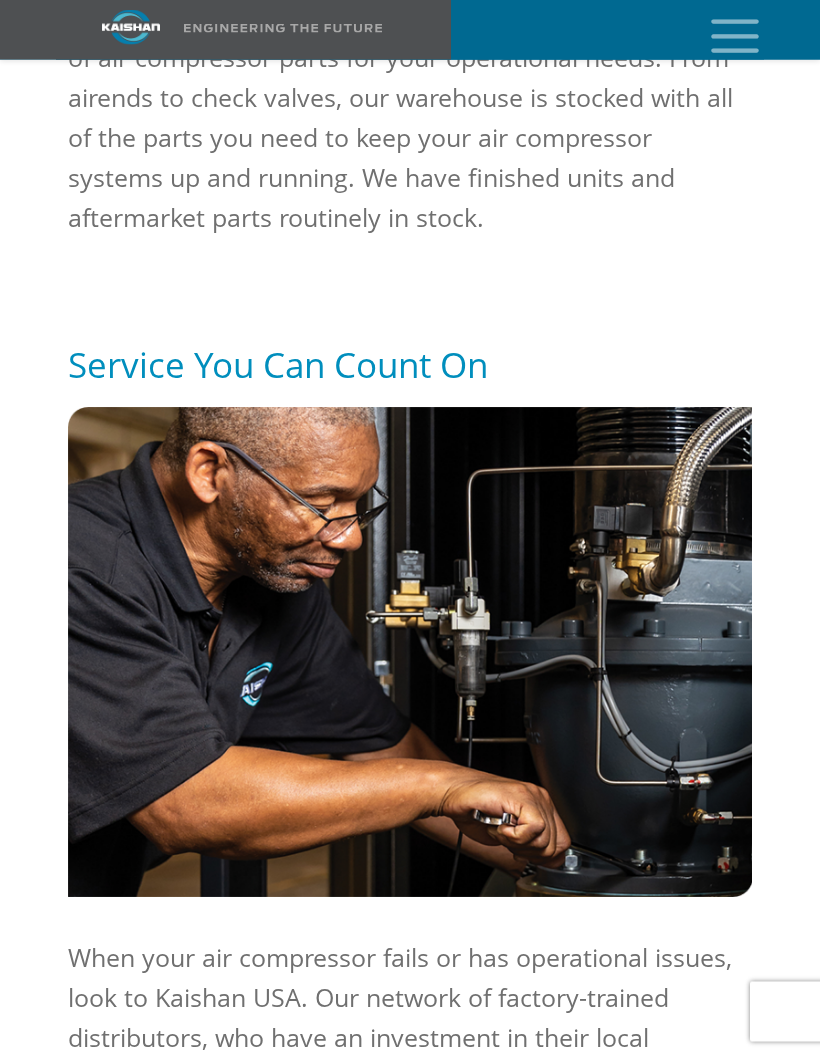 scroll, scrollTop: 1644, scrollLeft: 0, axis: vertical 